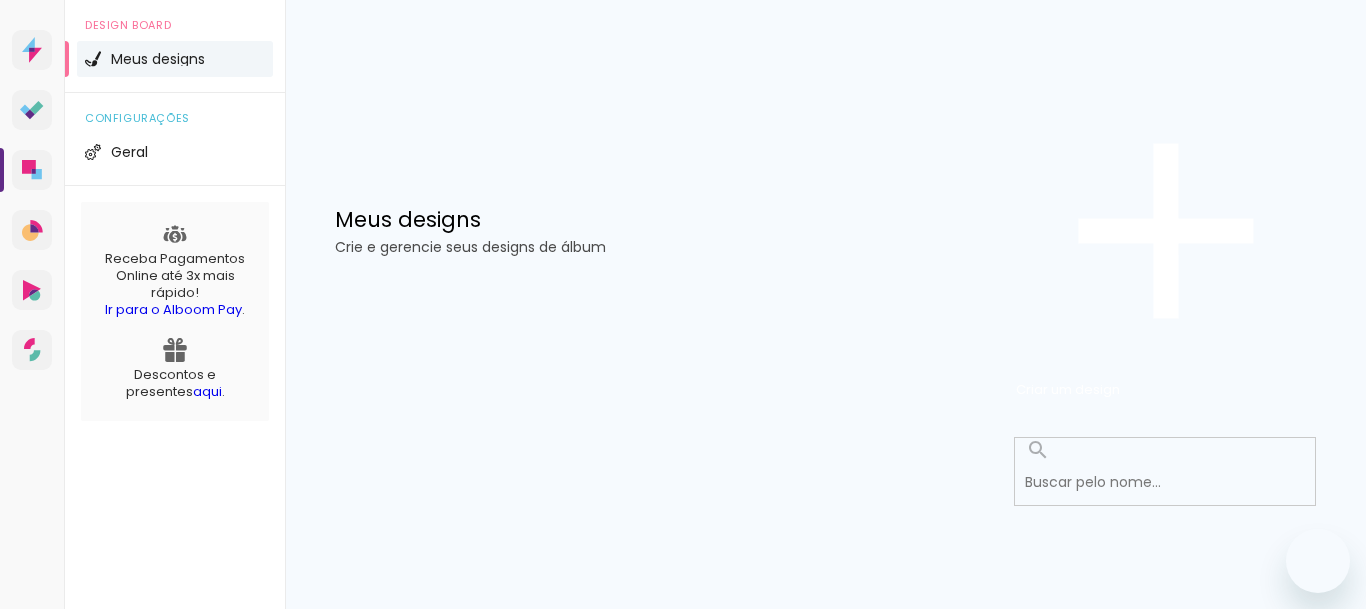 scroll, scrollTop: 0, scrollLeft: 0, axis: both 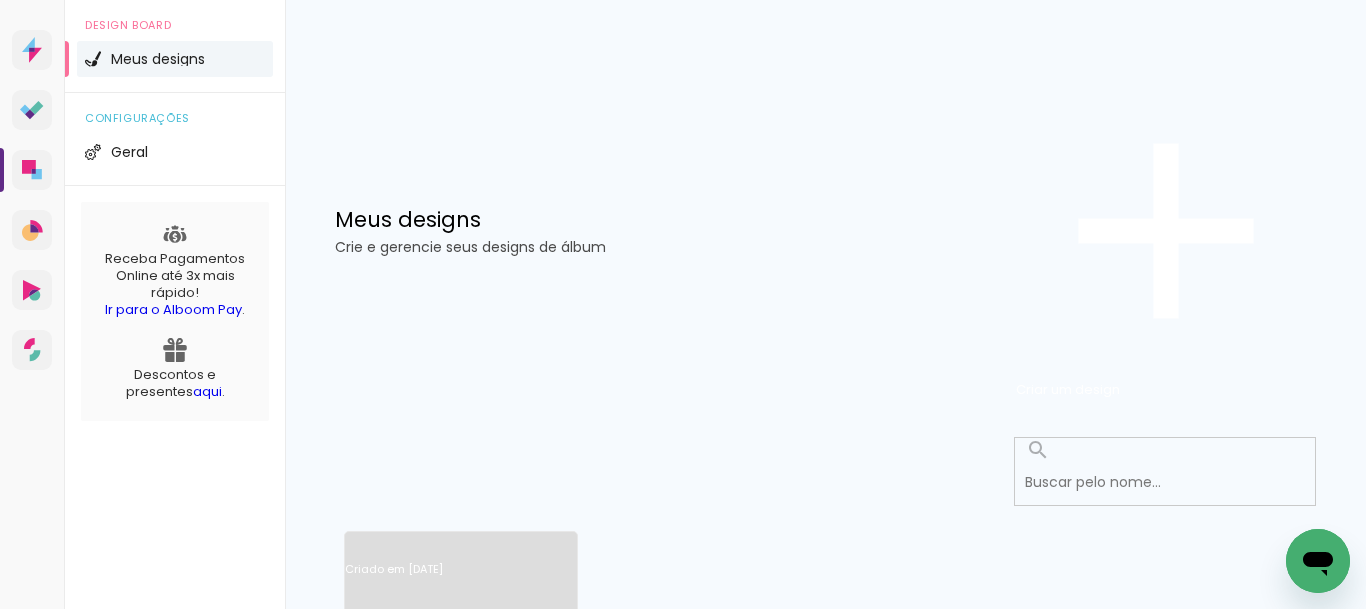 click on "Criado em [DATE]" at bounding box center [461, 595] 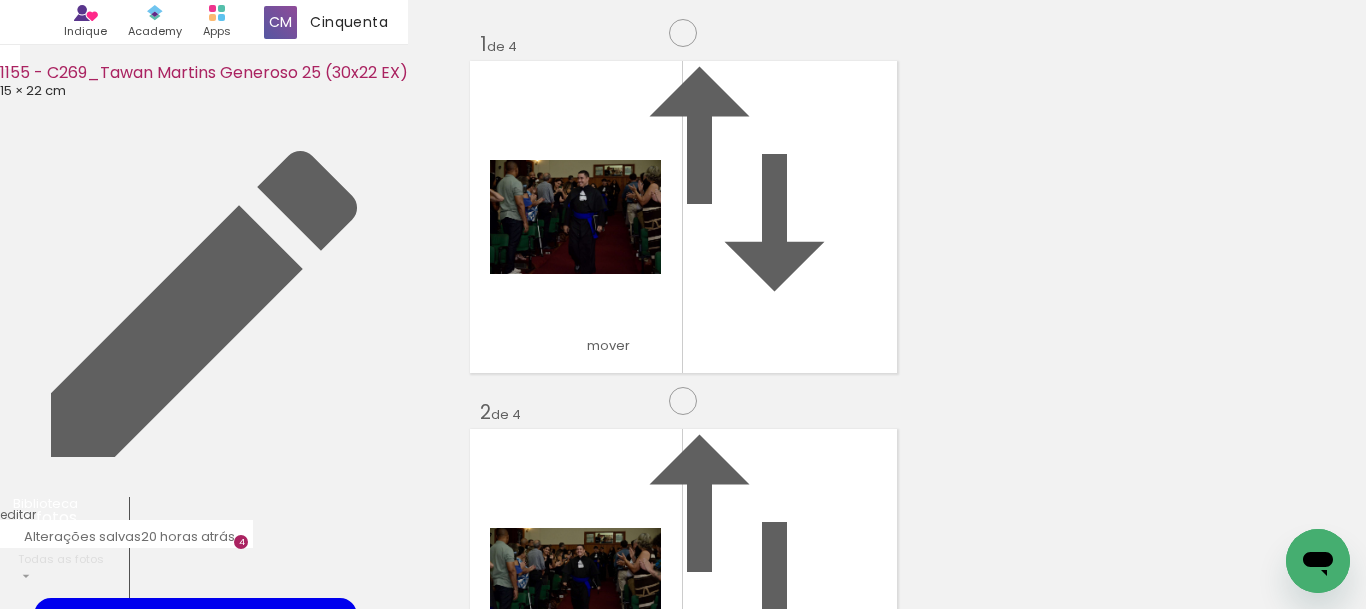 scroll, scrollTop: 138, scrollLeft: 0, axis: vertical 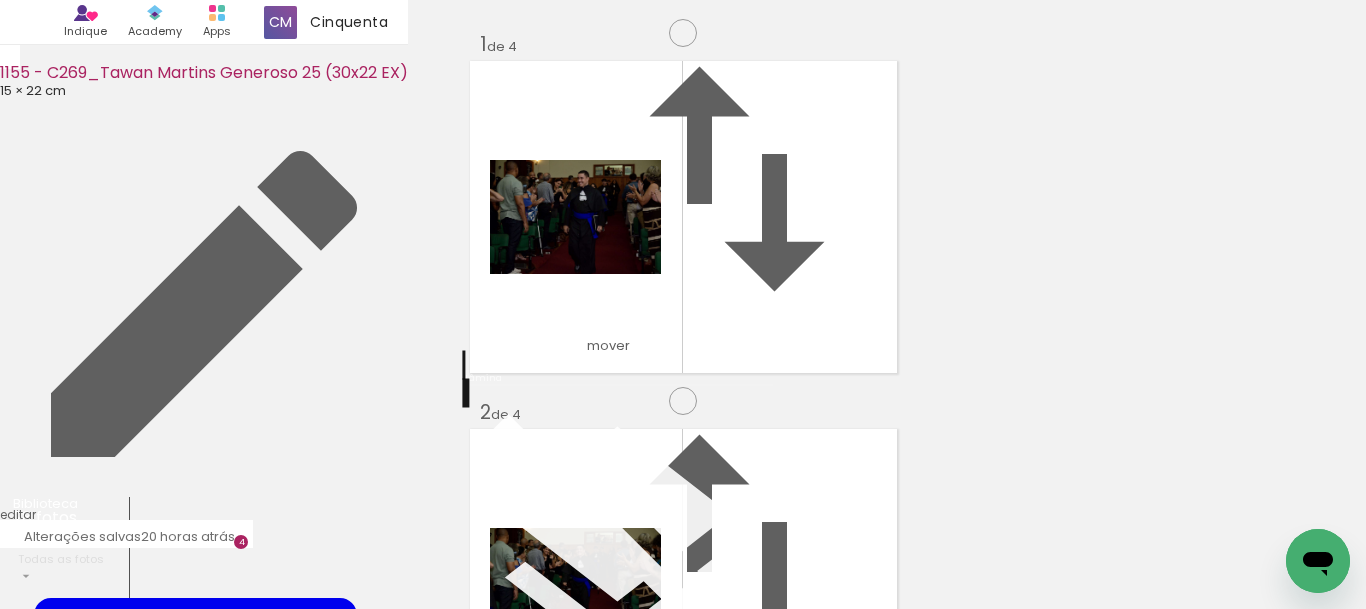 click at bounding box center [617, 1144] 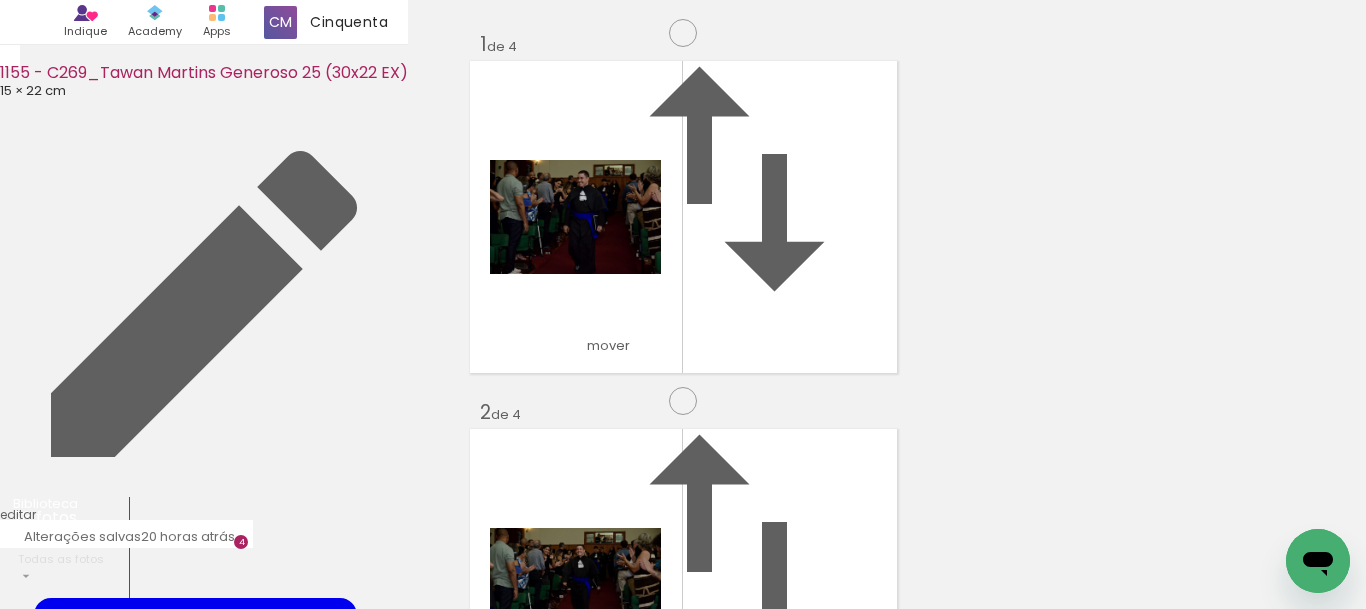 scroll, scrollTop: 163, scrollLeft: 0, axis: vertical 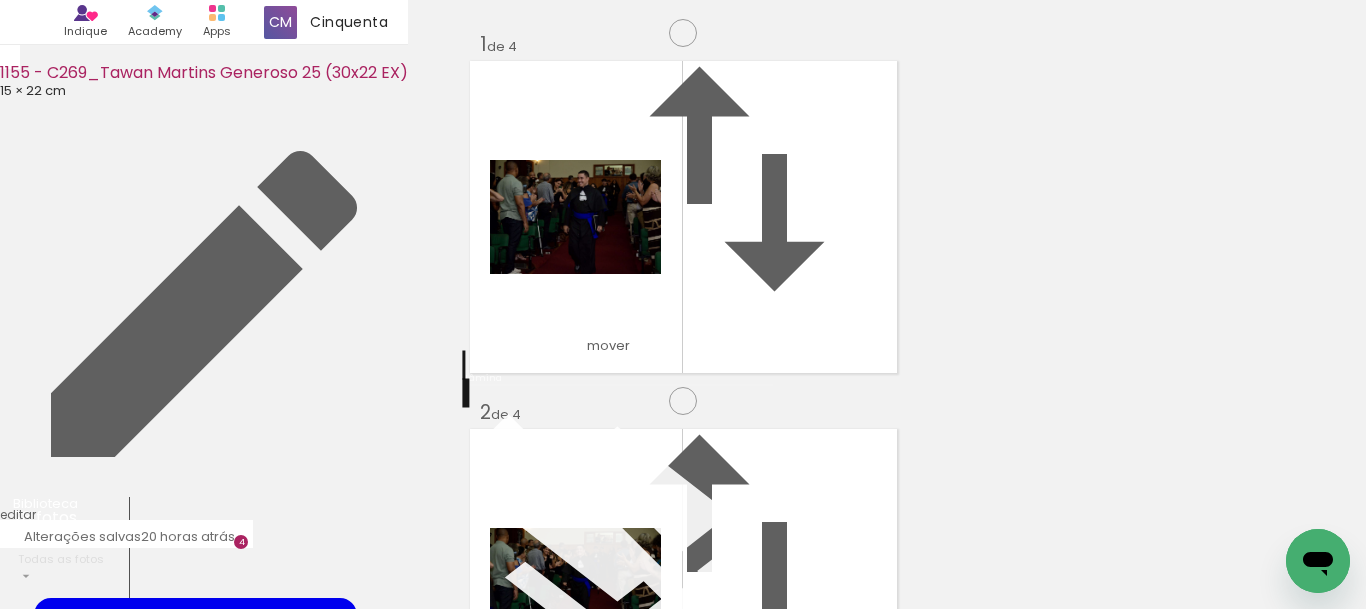 click at bounding box center [617, 1144] 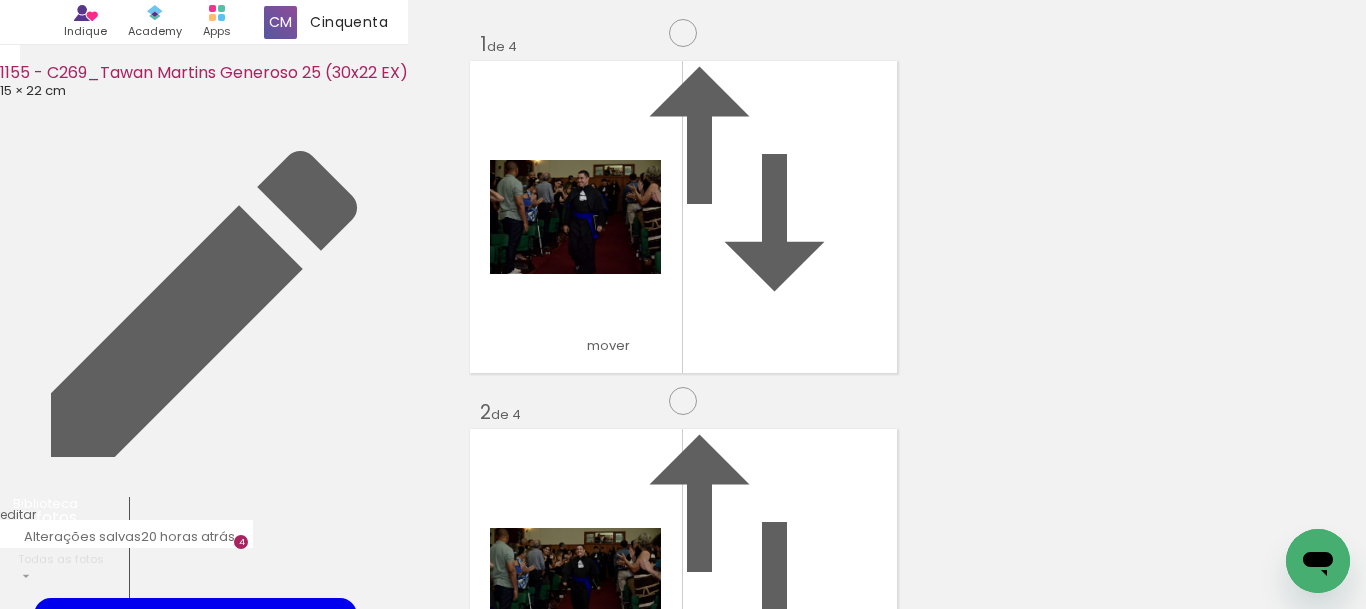 scroll, scrollTop: 577, scrollLeft: 0, axis: vertical 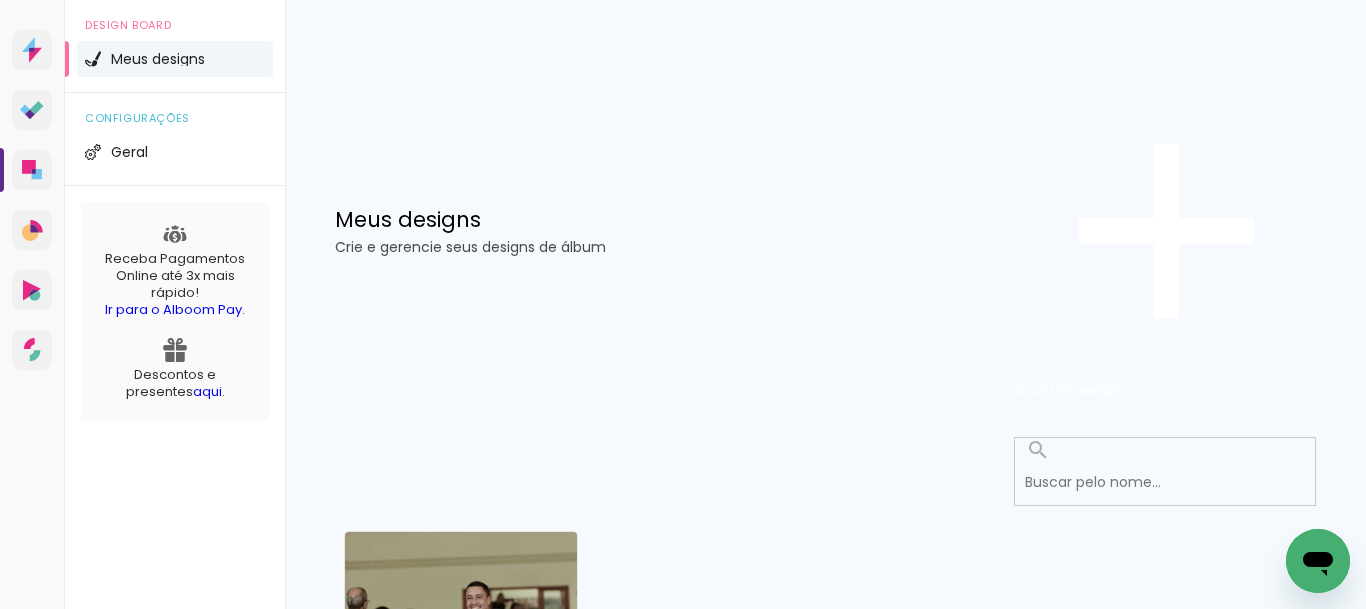 click on "Criado em [DATE]" at bounding box center [461, 839] 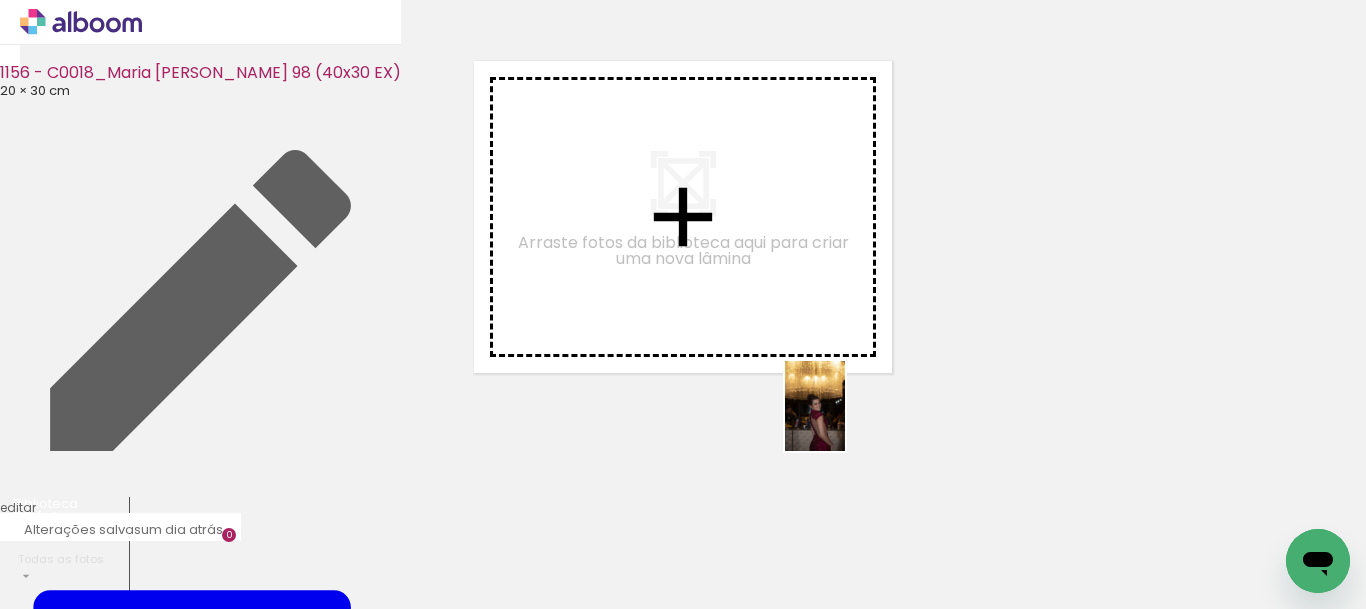 drag, startPoint x: 893, startPoint y: 564, endPoint x: 818, endPoint y: 468, distance: 121.82365 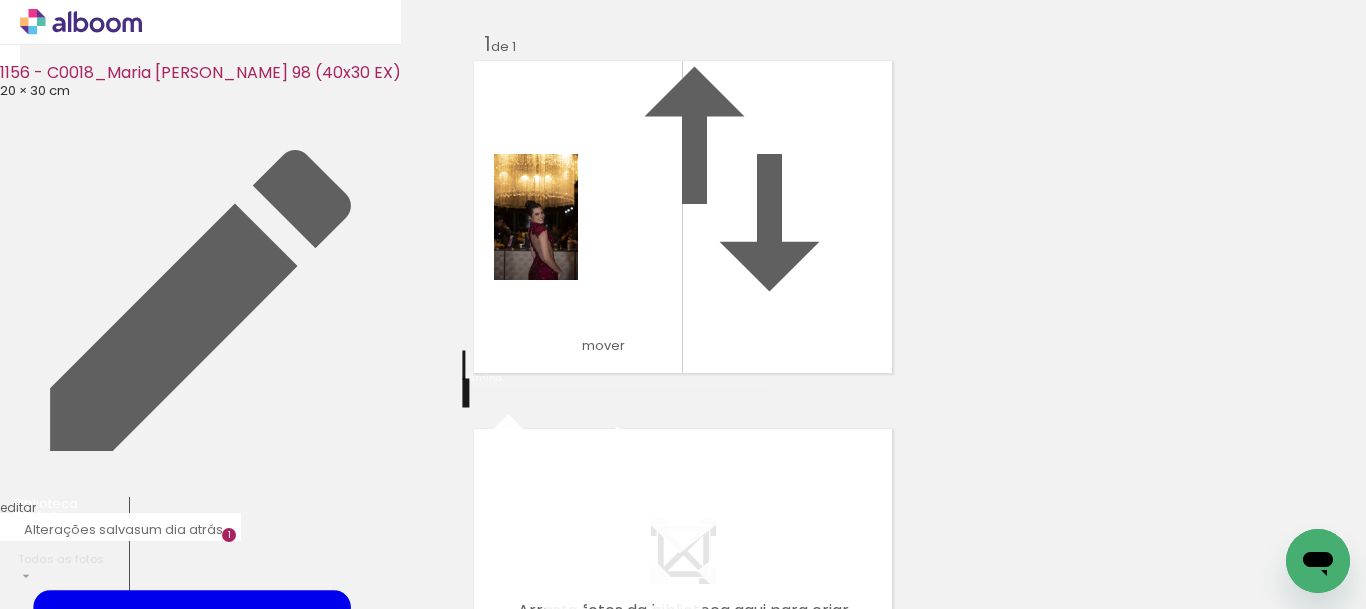 scroll, scrollTop: 25, scrollLeft: 0, axis: vertical 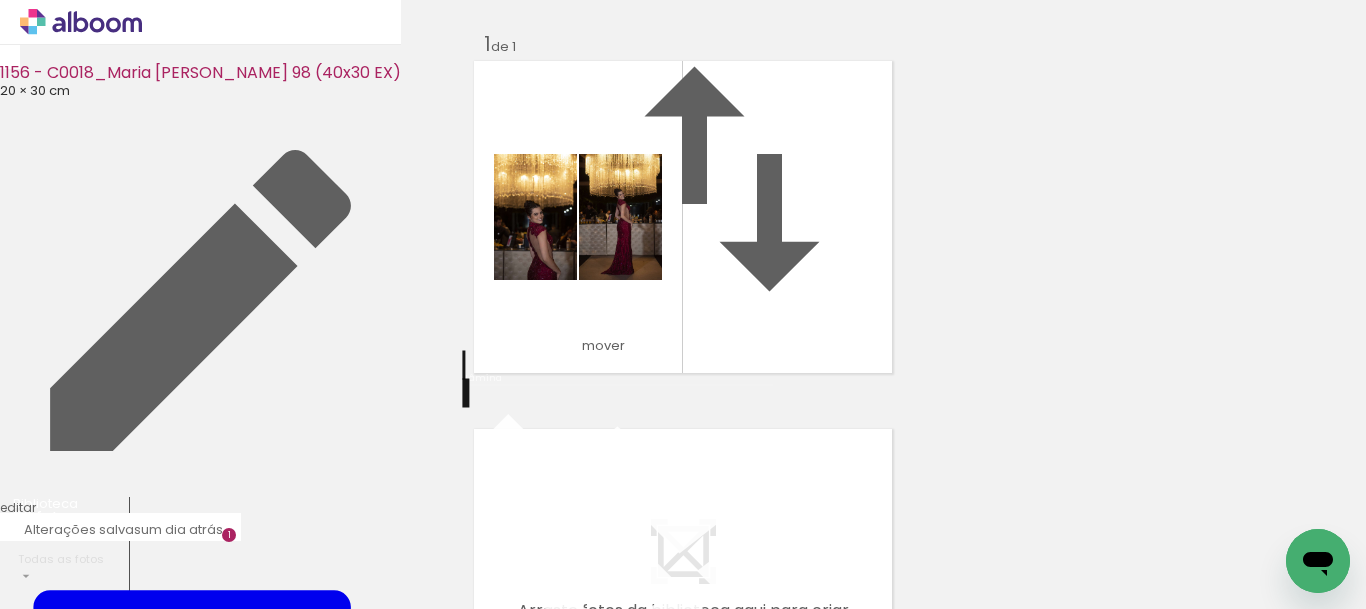 click at bounding box center (610, 1144) 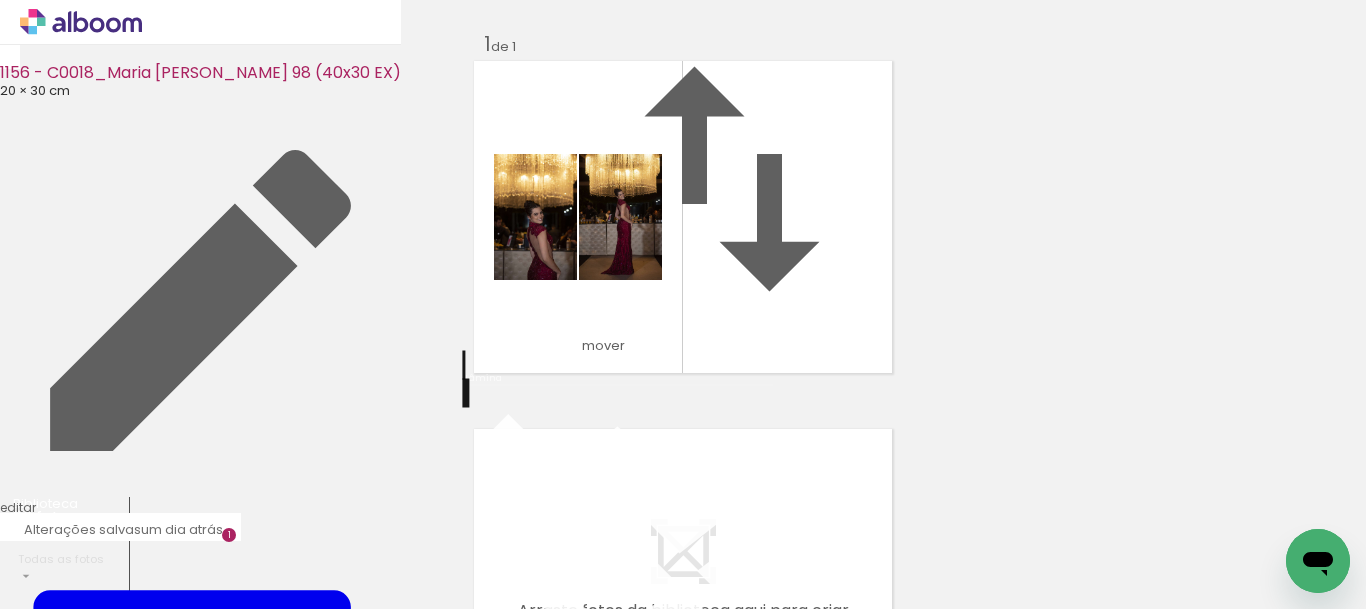 click at bounding box center [617, 1144] 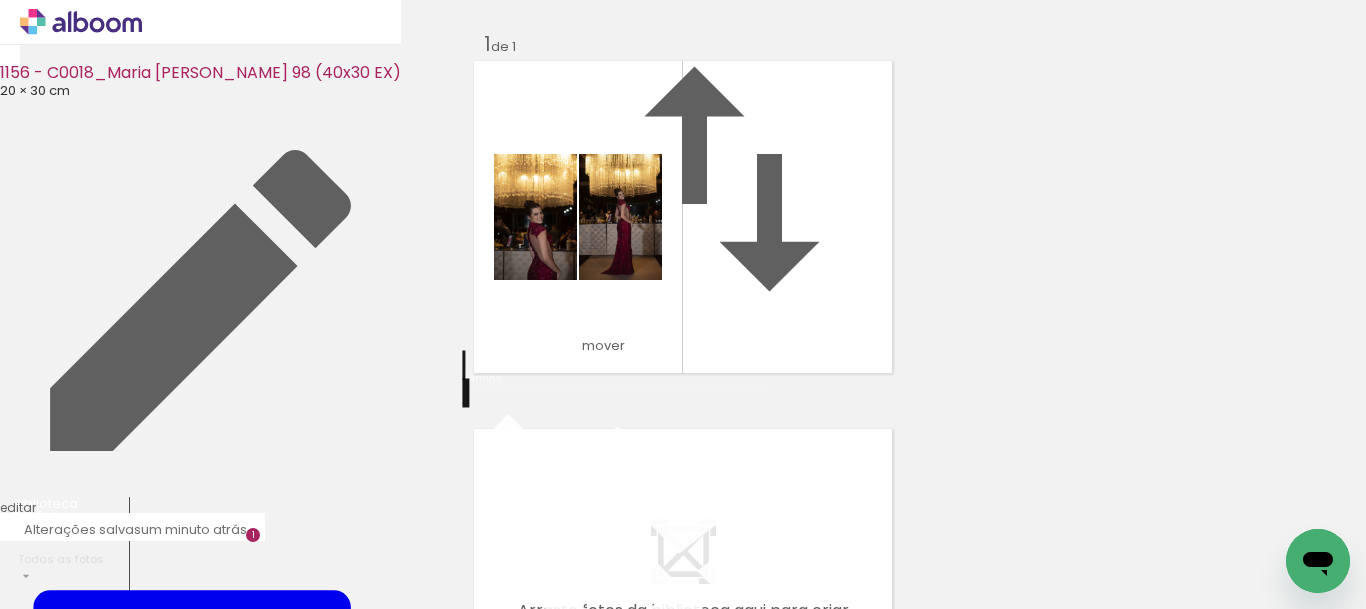 scroll, scrollTop: 163, scrollLeft: 0, axis: vertical 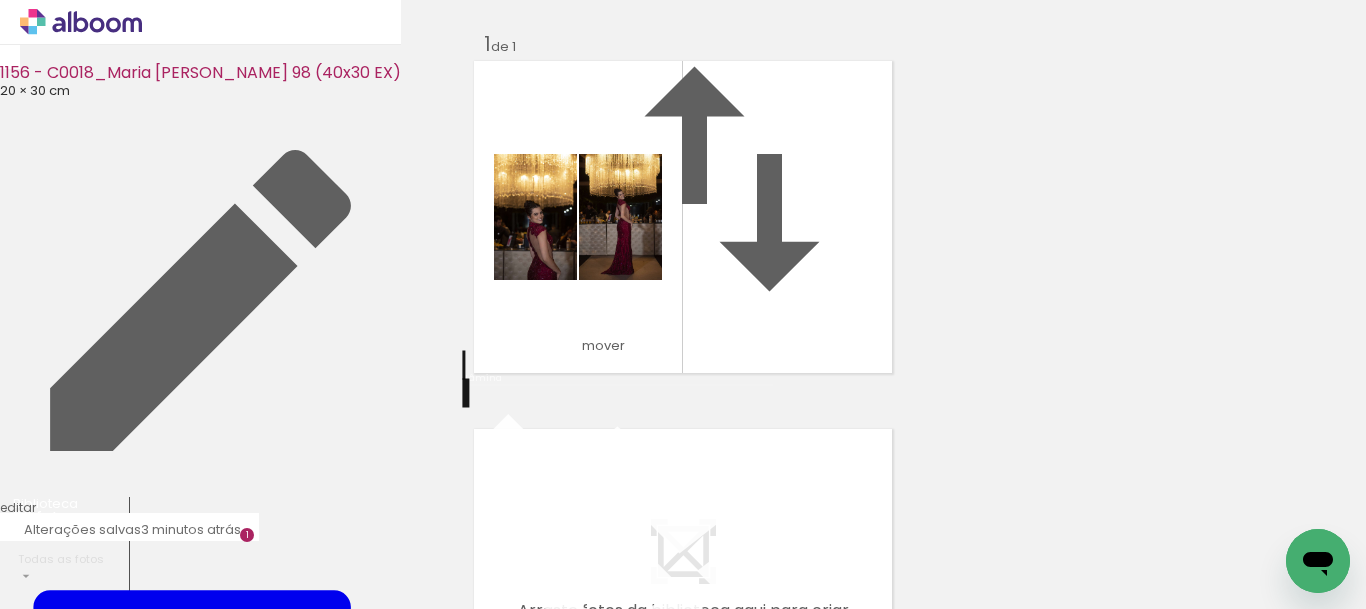 click at bounding box center [610, 1144] 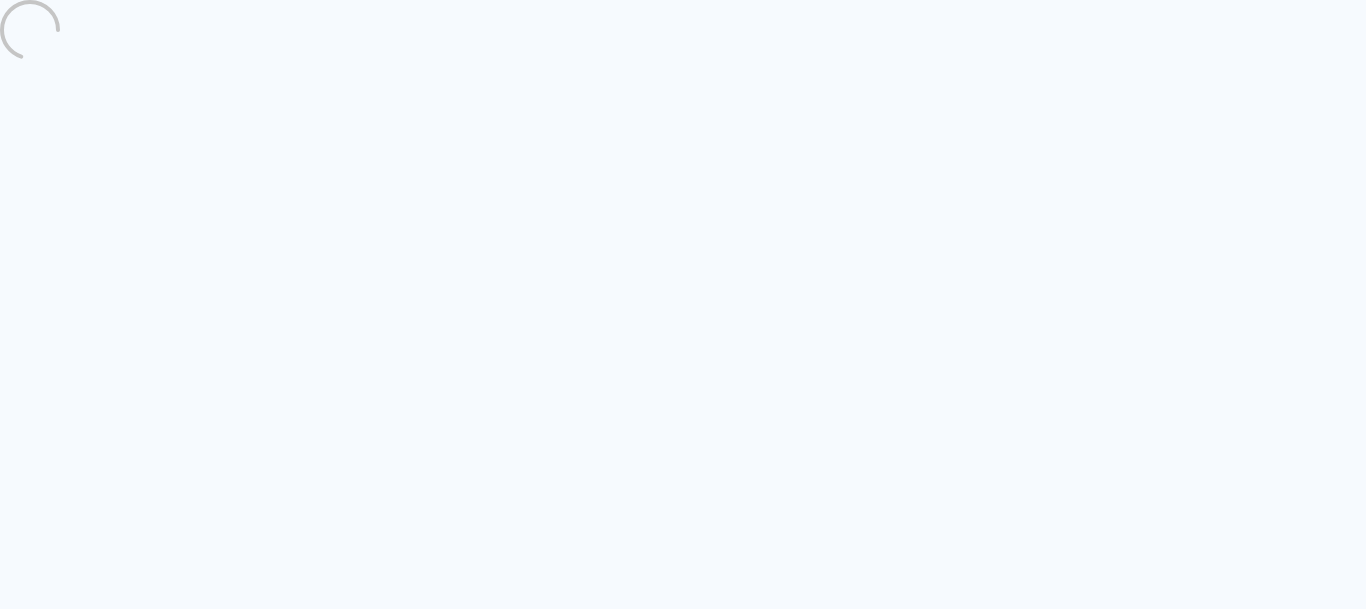 scroll, scrollTop: 0, scrollLeft: 0, axis: both 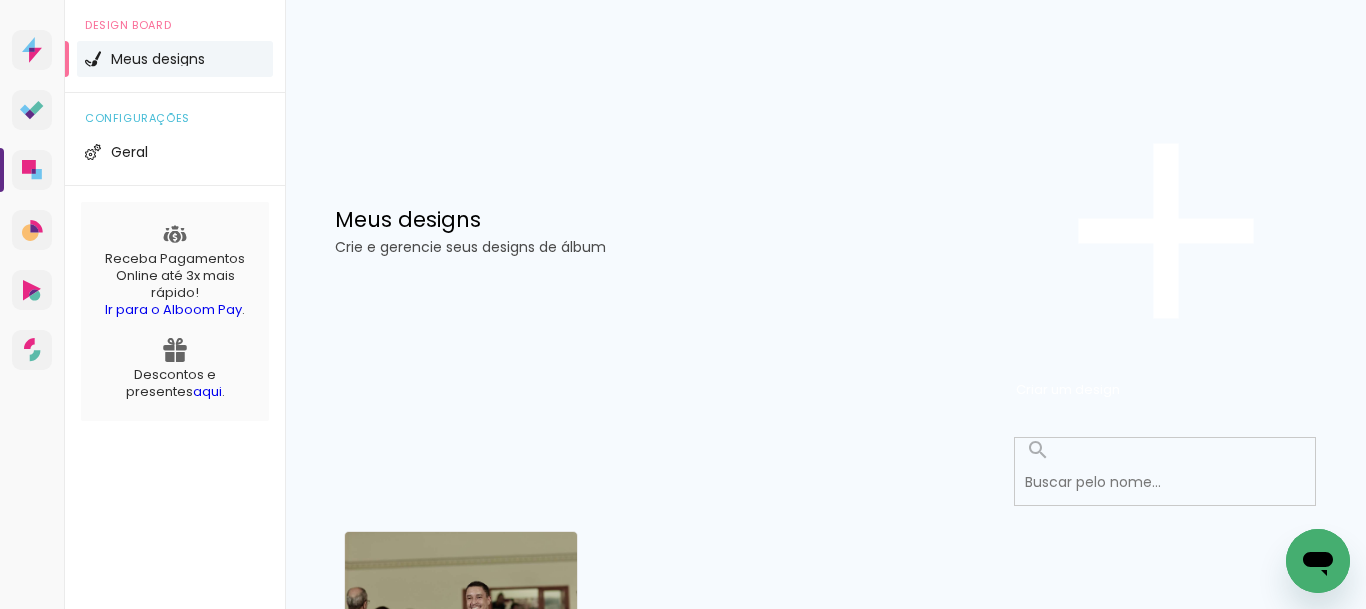 click on "Criado em [DATE]" at bounding box center [461, 595] 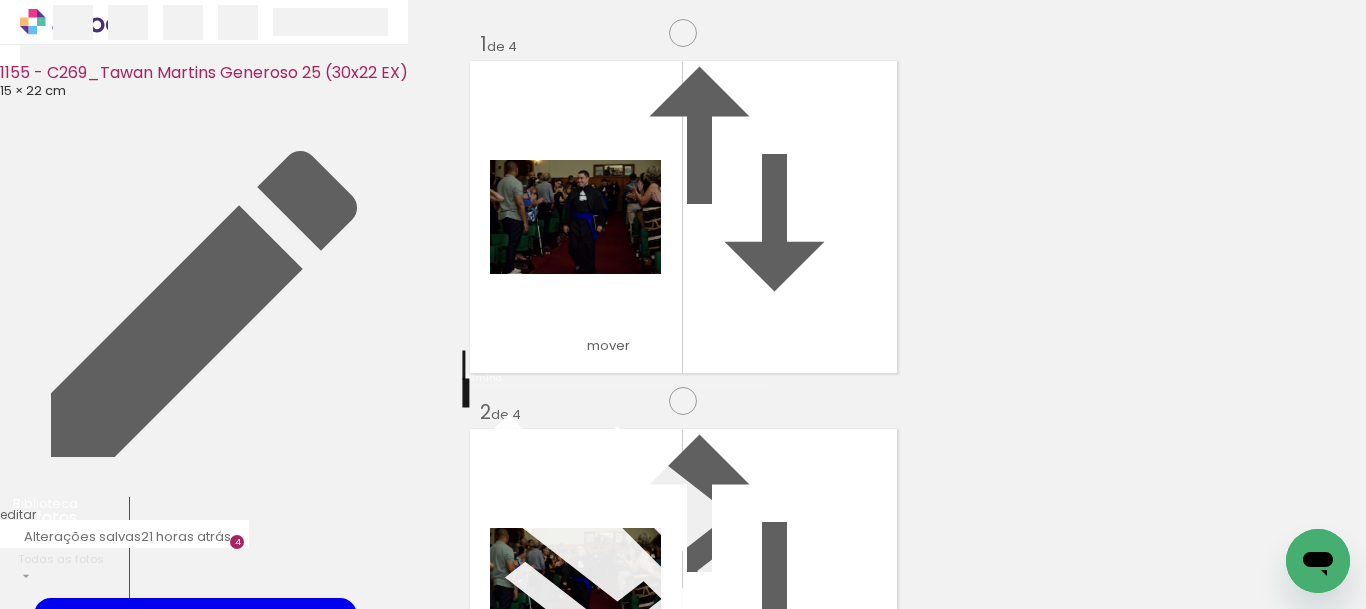 scroll, scrollTop: 138, scrollLeft: 0, axis: vertical 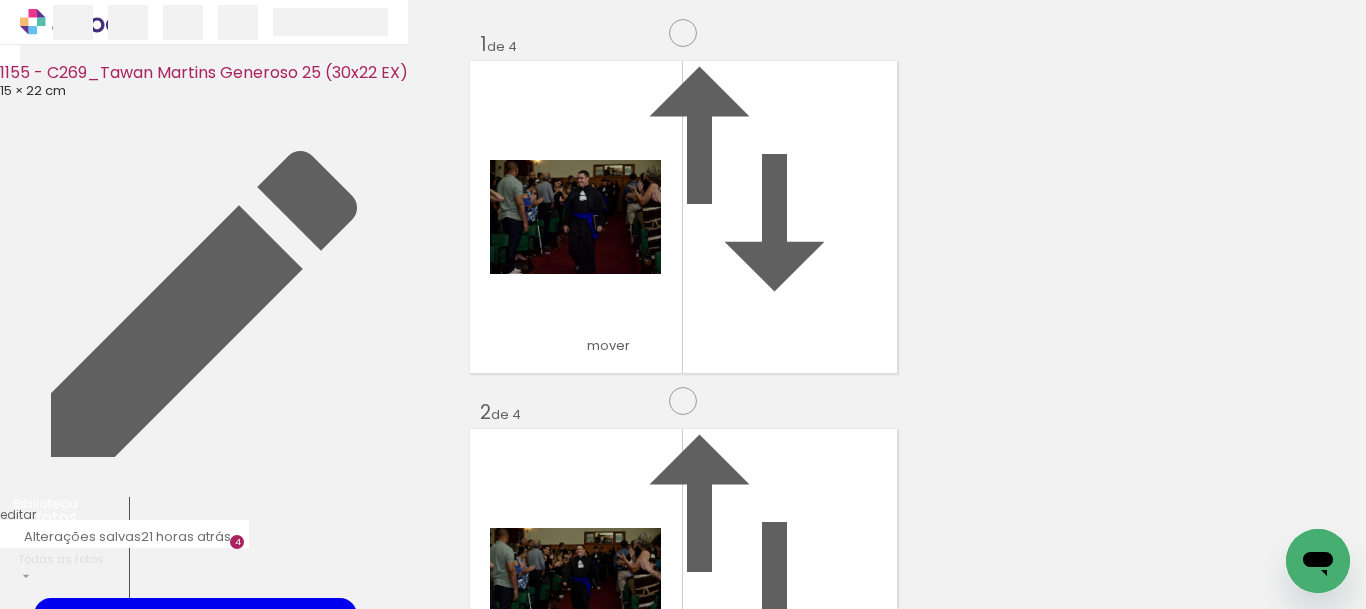 click at bounding box center [617, 1512] 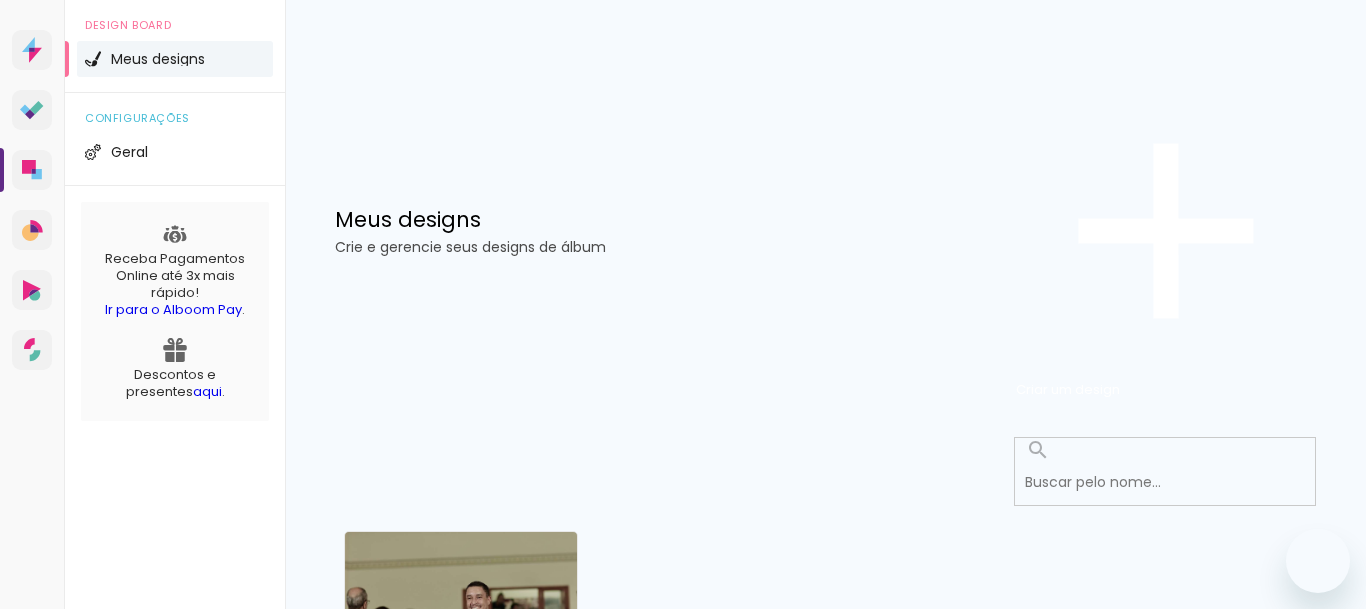 scroll, scrollTop: 0, scrollLeft: 0, axis: both 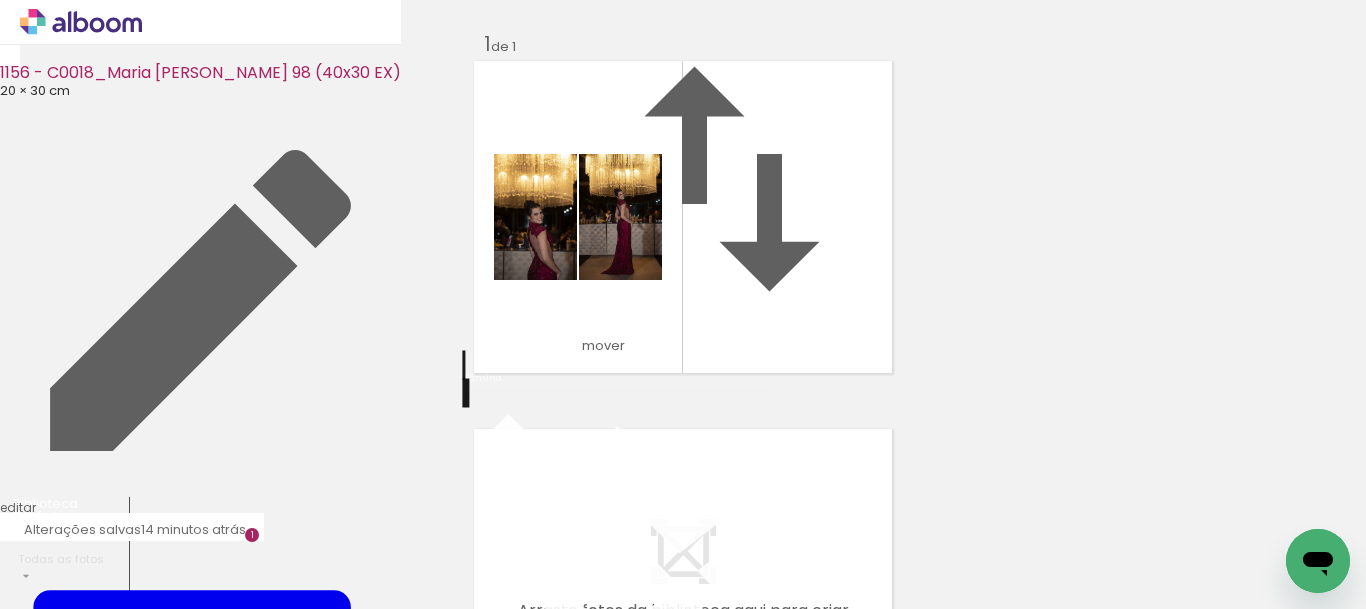 click at bounding box center [617, 1144] 